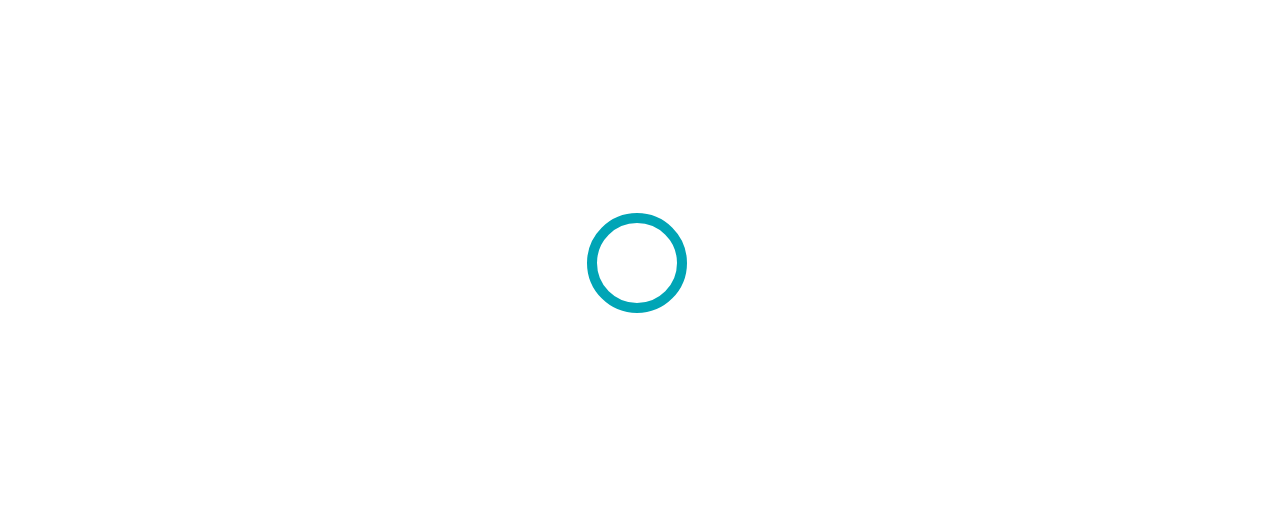 scroll, scrollTop: 0, scrollLeft: 0, axis: both 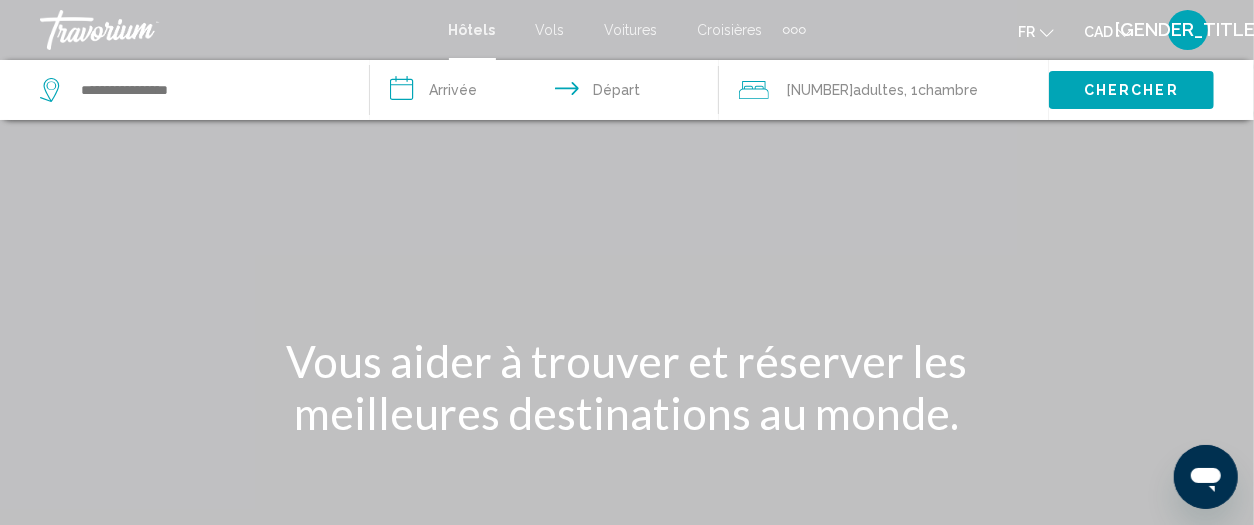 click on "Voitures" at bounding box center (631, 30) 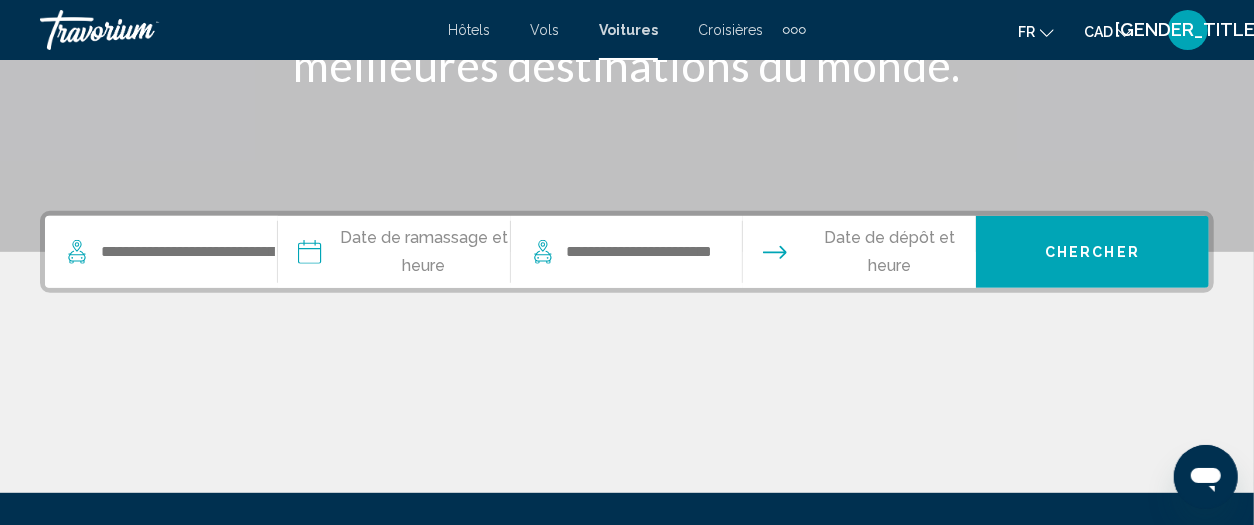 scroll, scrollTop: 374, scrollLeft: 0, axis: vertical 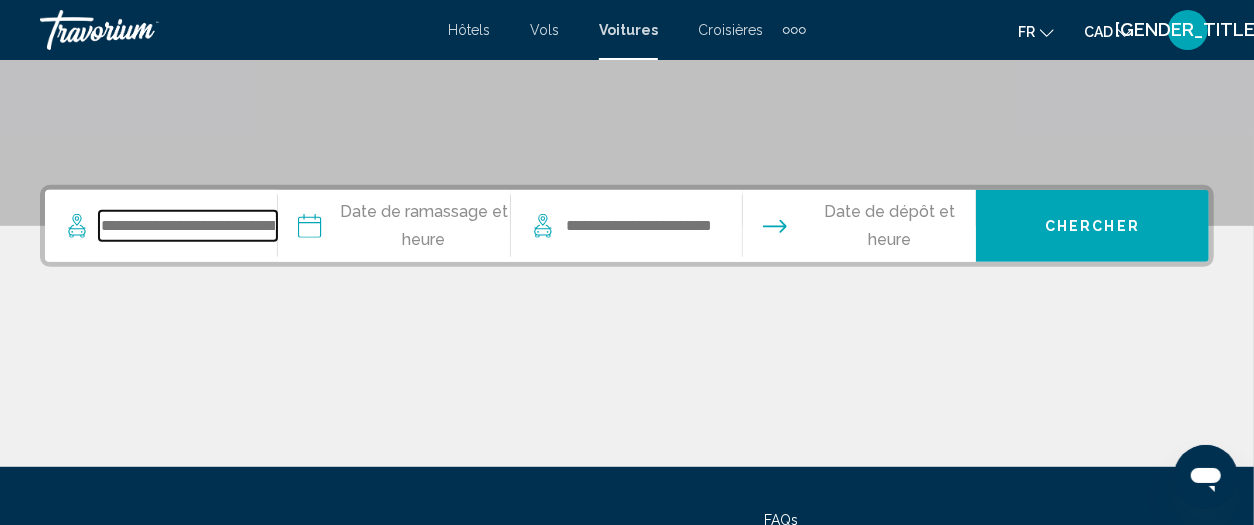 click at bounding box center (188, 226) 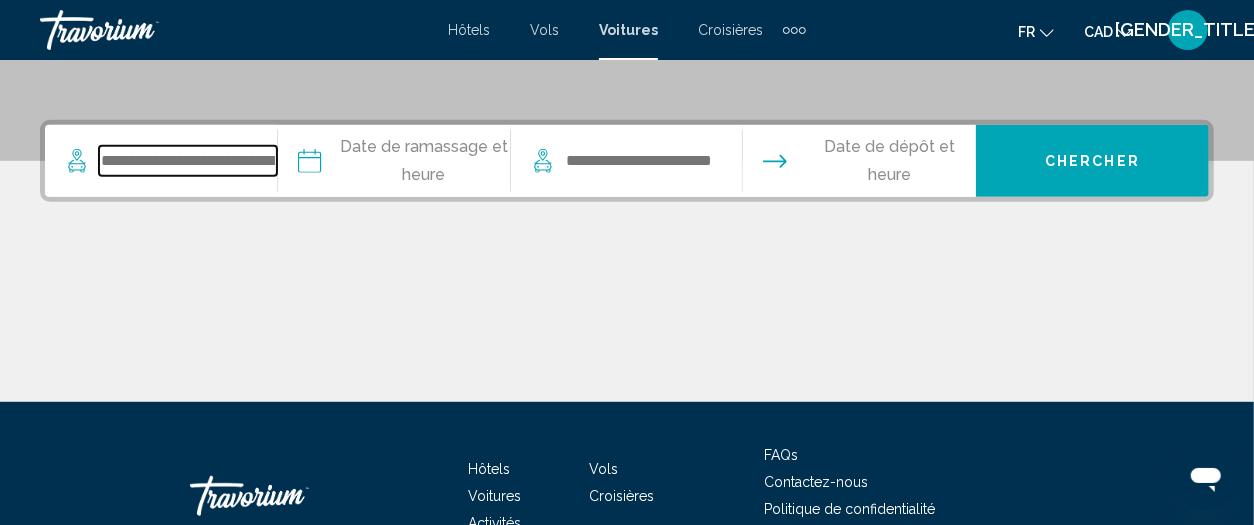scroll, scrollTop: 493, scrollLeft: 0, axis: vertical 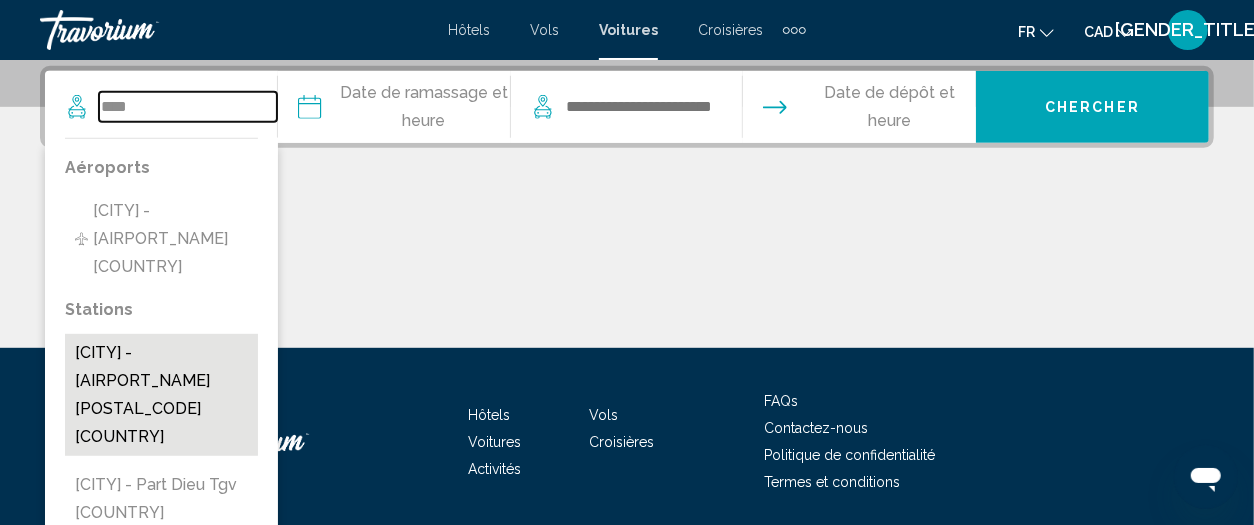 type on "****" 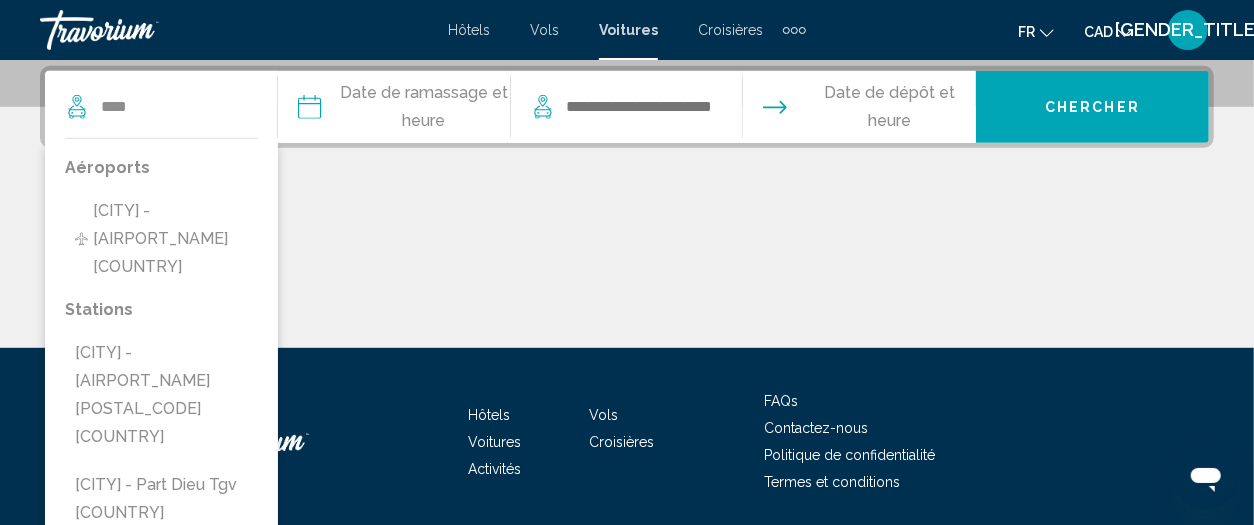 click on "[CITY] - [AIRPORT_NAME] [POSTAL_CODE] [COUNTRY]" at bounding box center (161, 239) 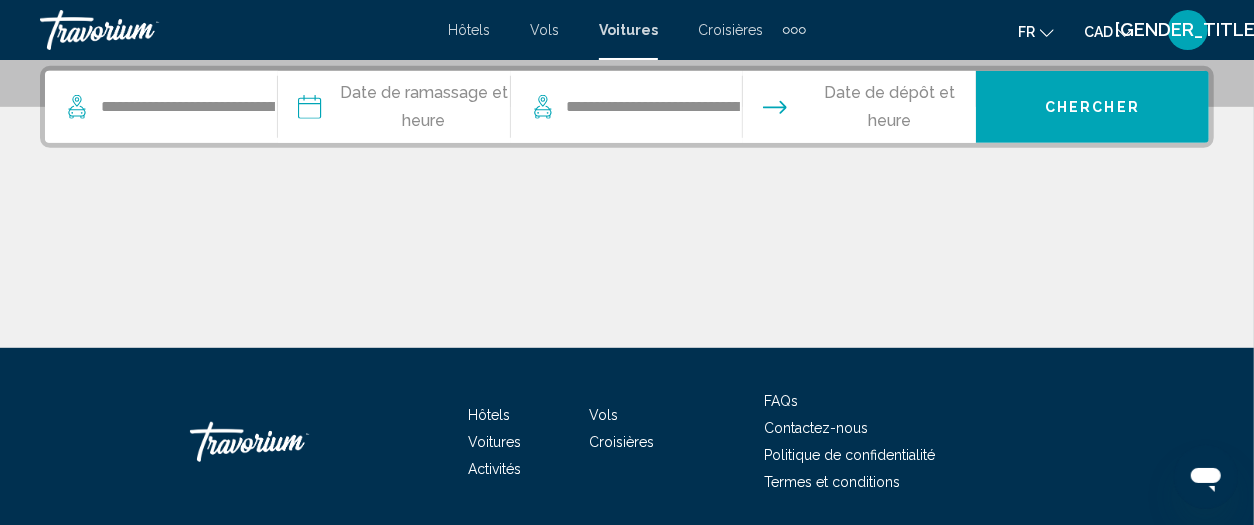 click at bounding box center (393, 110) 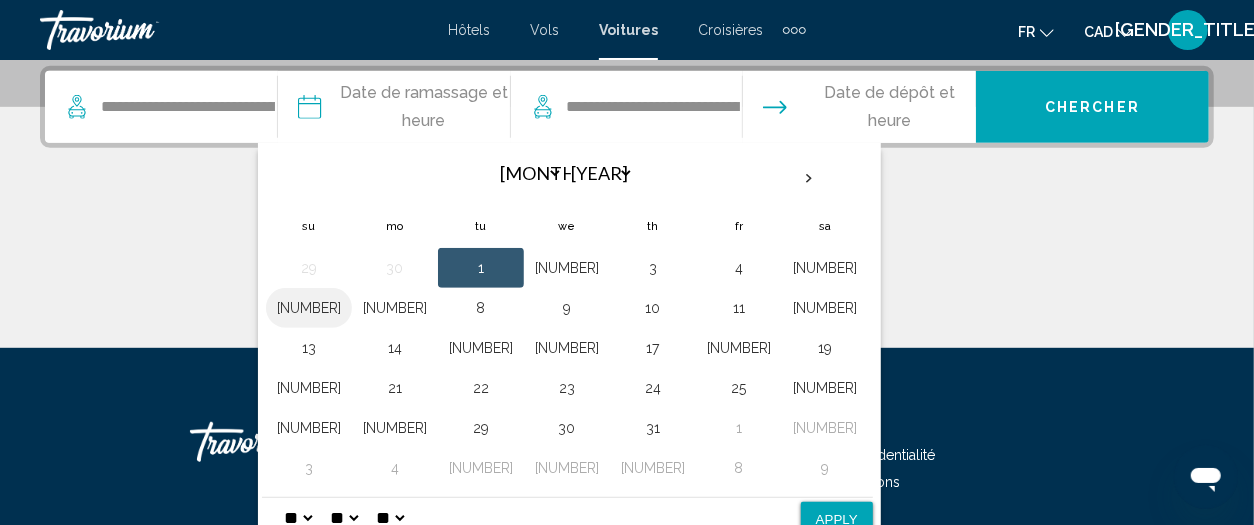 click on "[NUMBER]" at bounding box center [309, 308] 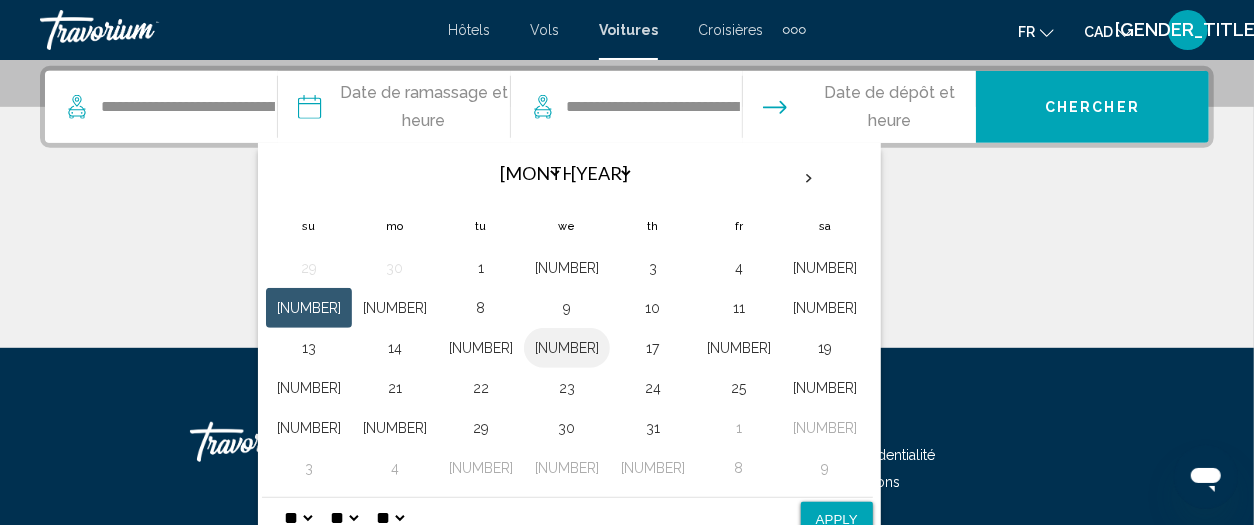 drag, startPoint x: 294, startPoint y: 302, endPoint x: 437, endPoint y: 346, distance: 149.61618 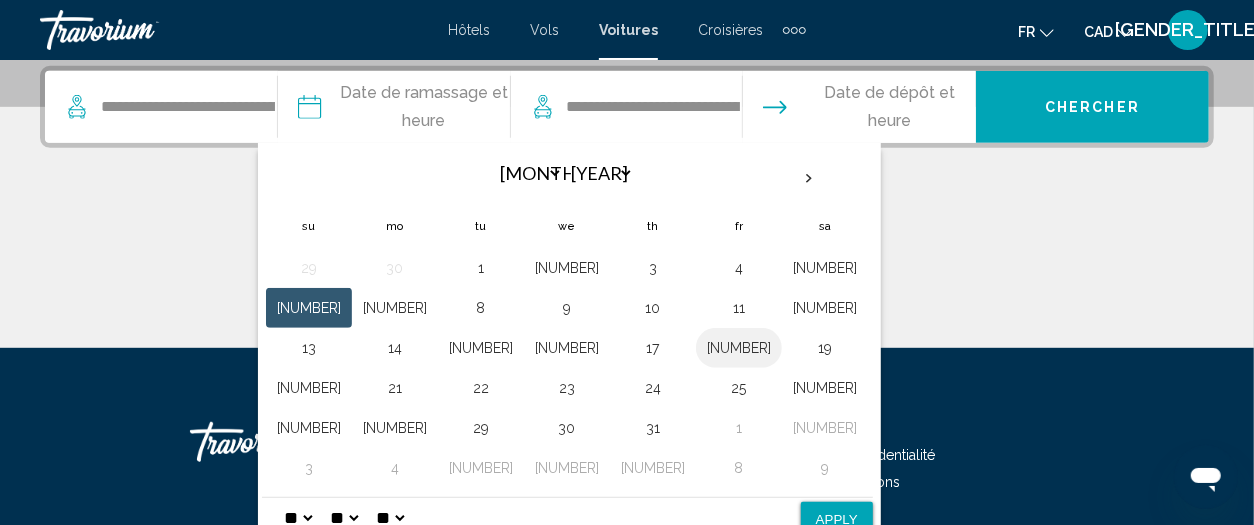 click on "[NUMBER]" at bounding box center [739, 348] 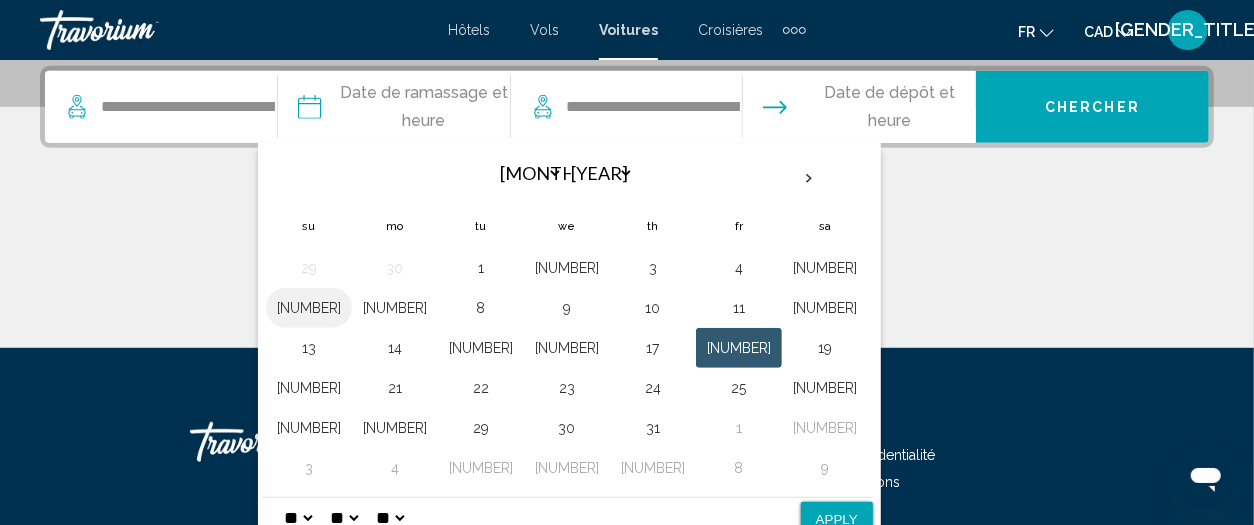 click on "[NUMBER]" at bounding box center [309, 308] 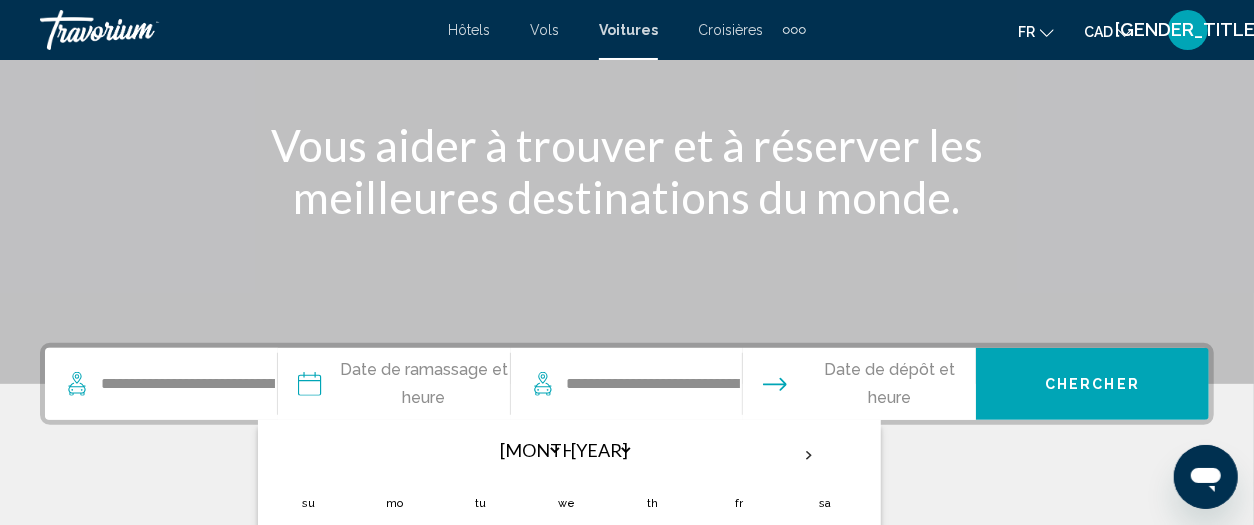 scroll, scrollTop: 243, scrollLeft: 0, axis: vertical 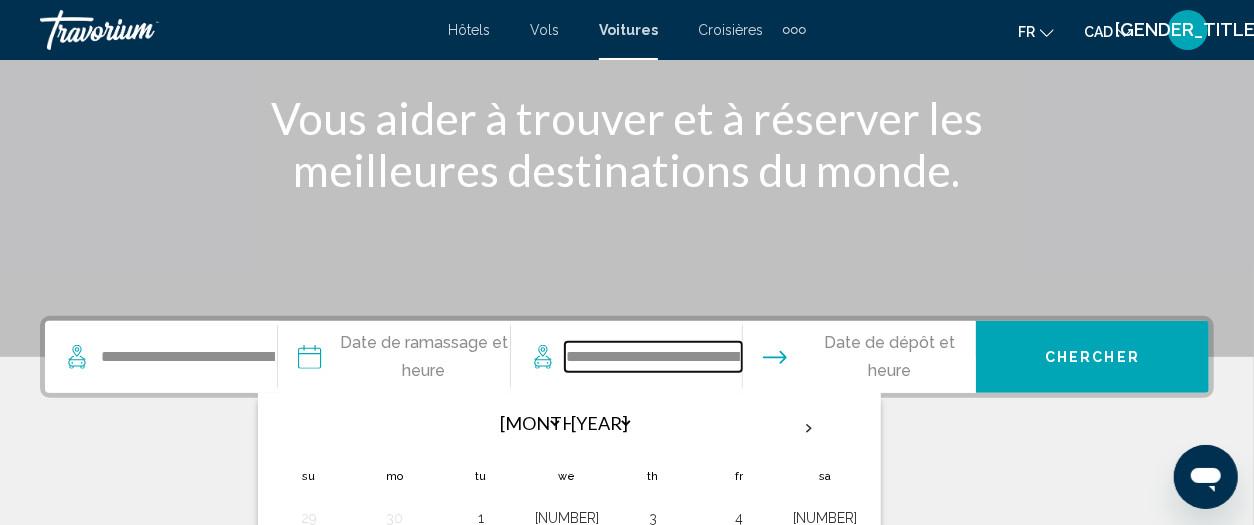 click on "**********" at bounding box center (654, 357) 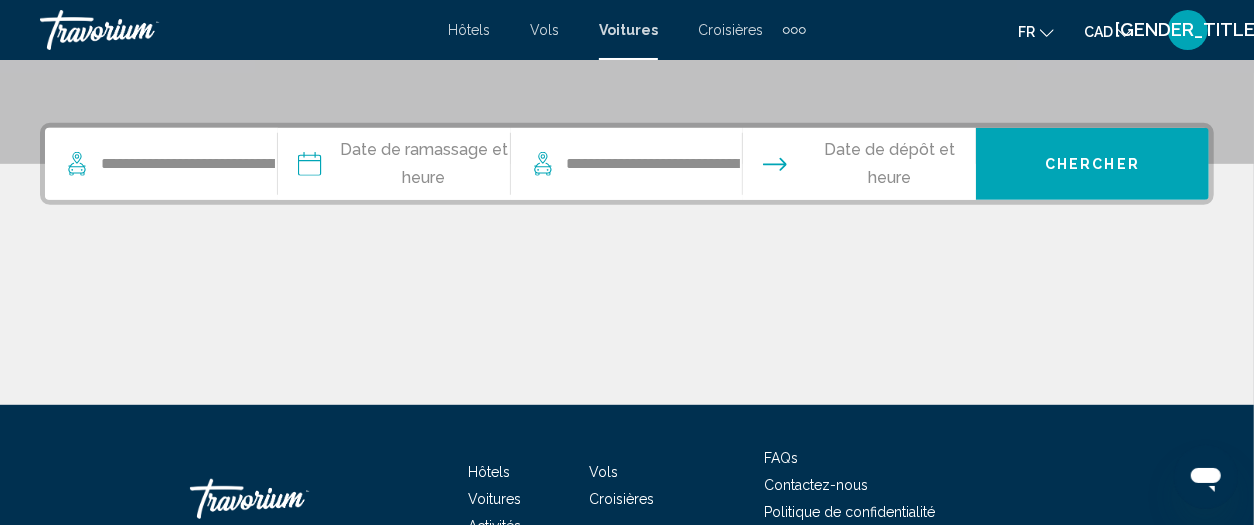 scroll, scrollTop: 493, scrollLeft: 0, axis: vertical 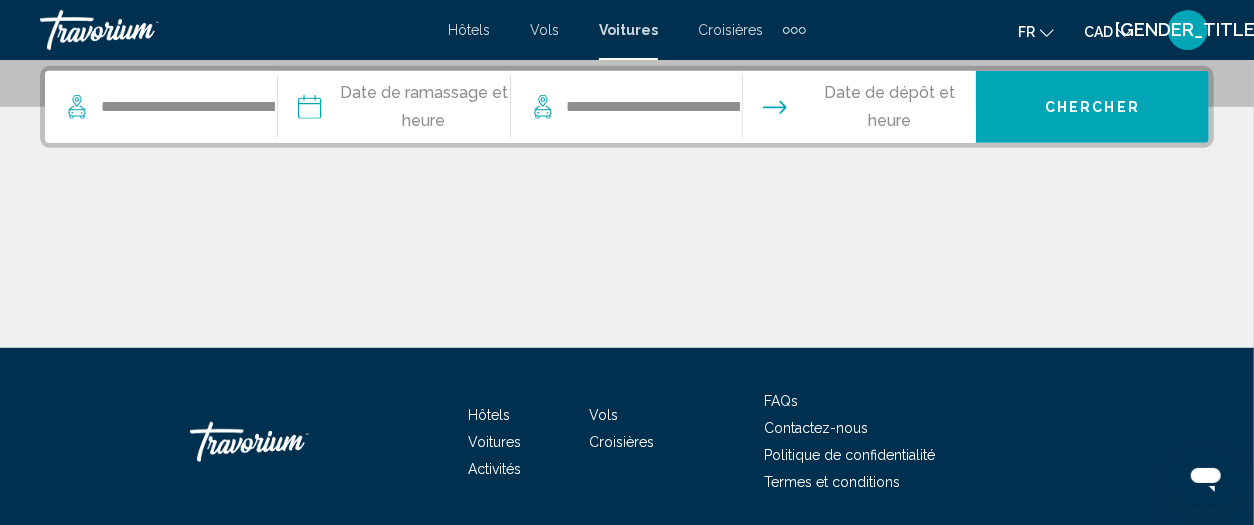 drag, startPoint x: 656, startPoint y: 89, endPoint x: 651, endPoint y: 124, distance: 35.35534 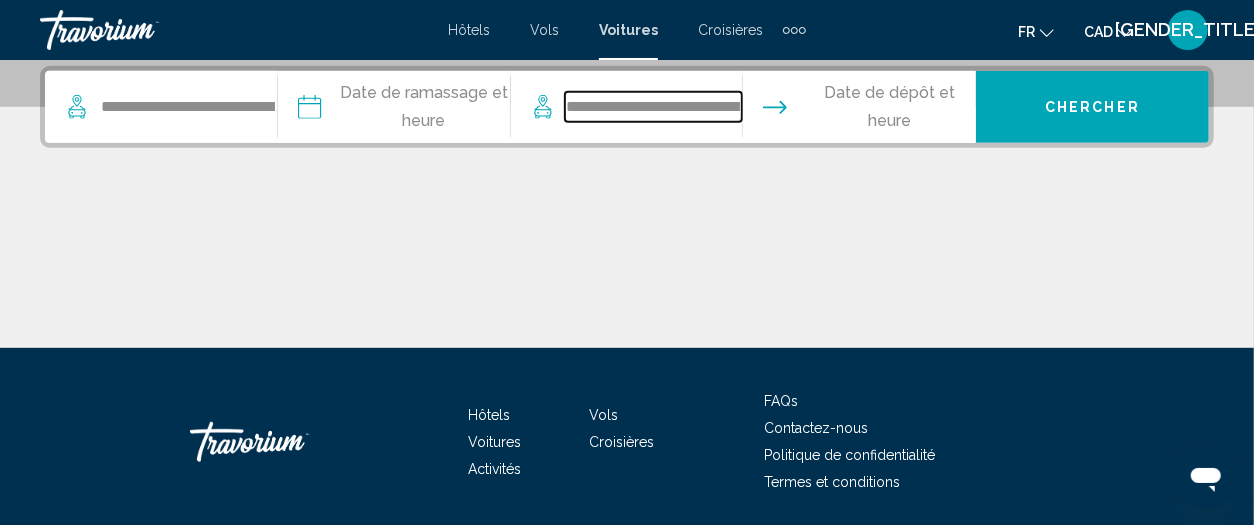 click on "**********" at bounding box center (654, 107) 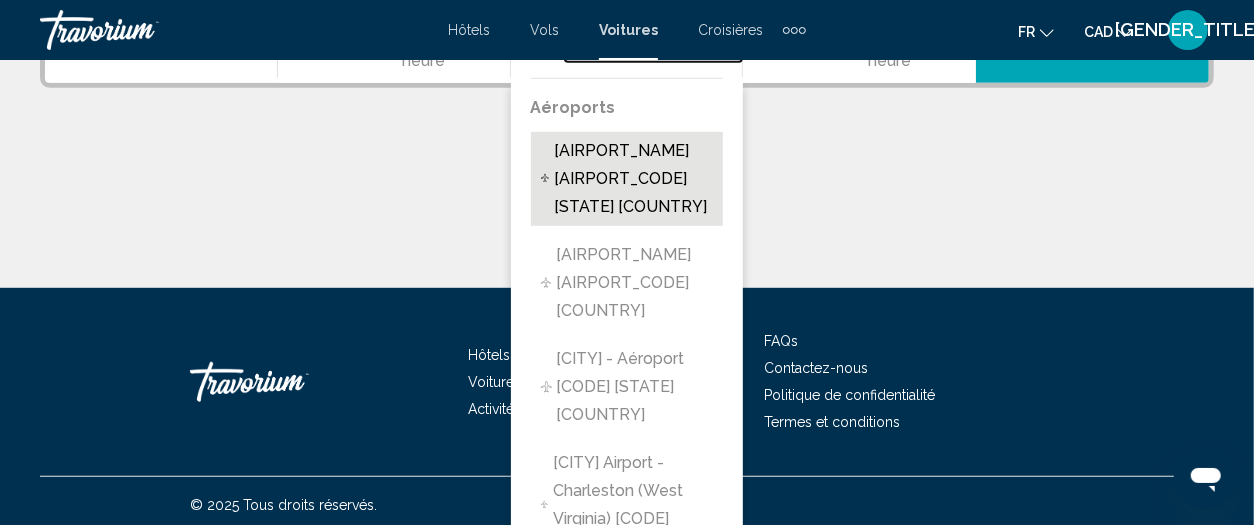 scroll, scrollTop: 560, scrollLeft: 0, axis: vertical 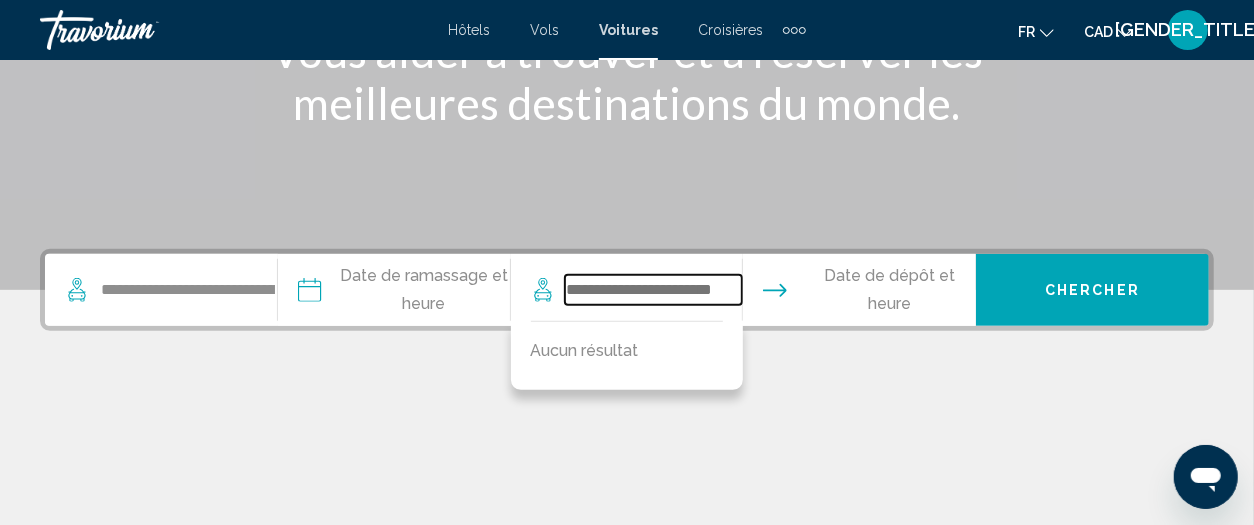 click at bounding box center (654, 290) 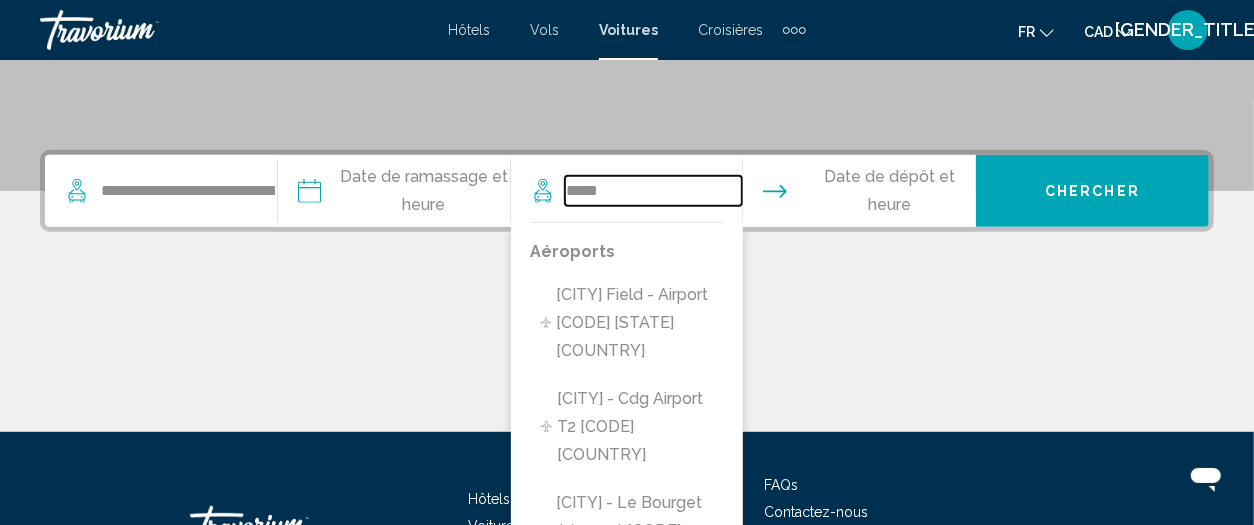 scroll, scrollTop: 435, scrollLeft: 0, axis: vertical 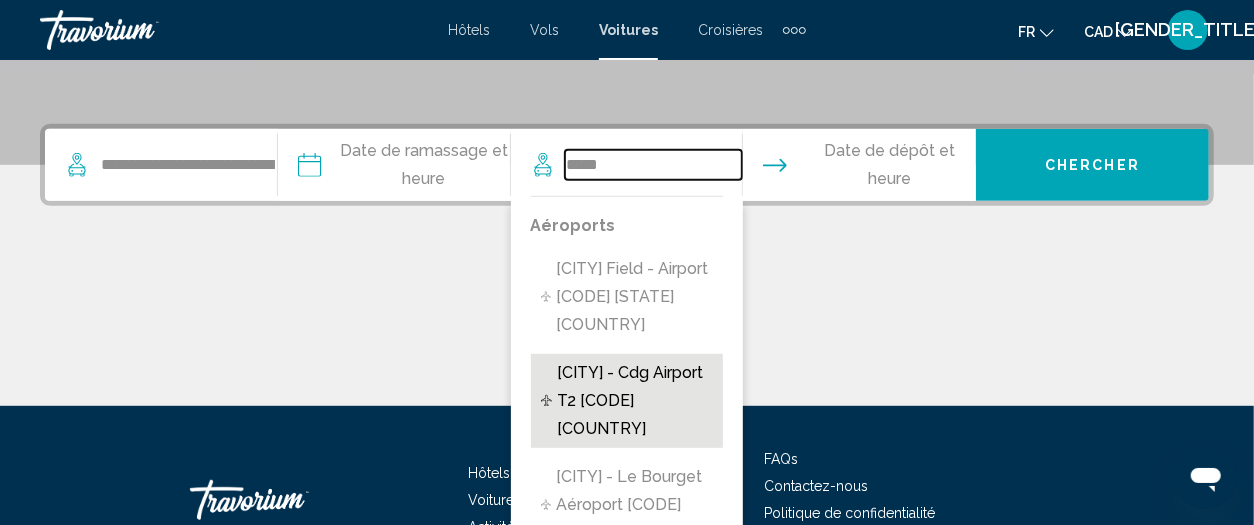 type on "*****" 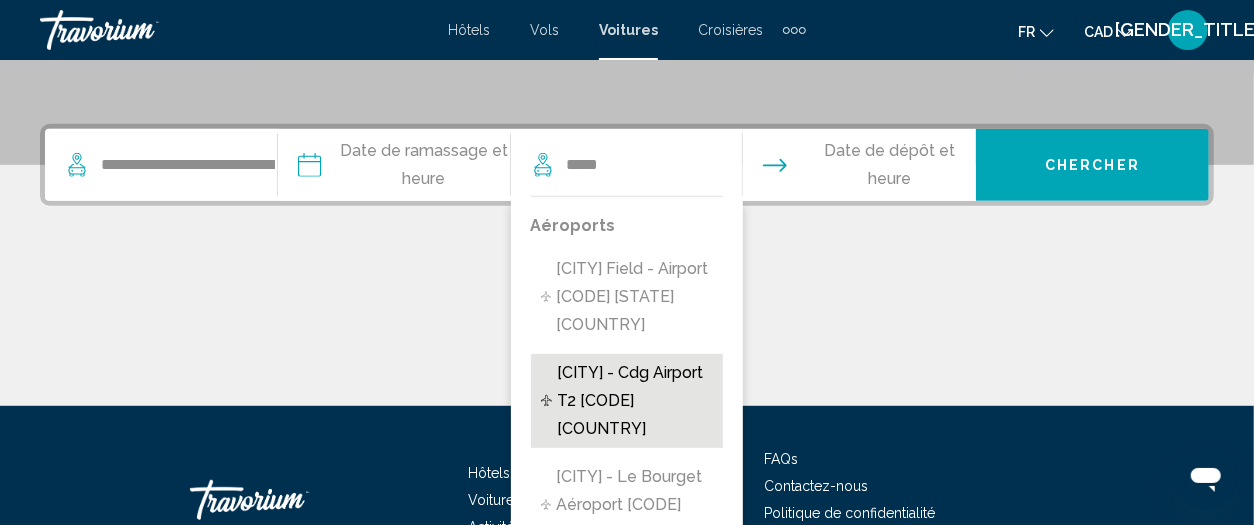 click on "[CITY] - Cdg Airport T2 [CODE] [COUNTRY]" at bounding box center [635, 297] 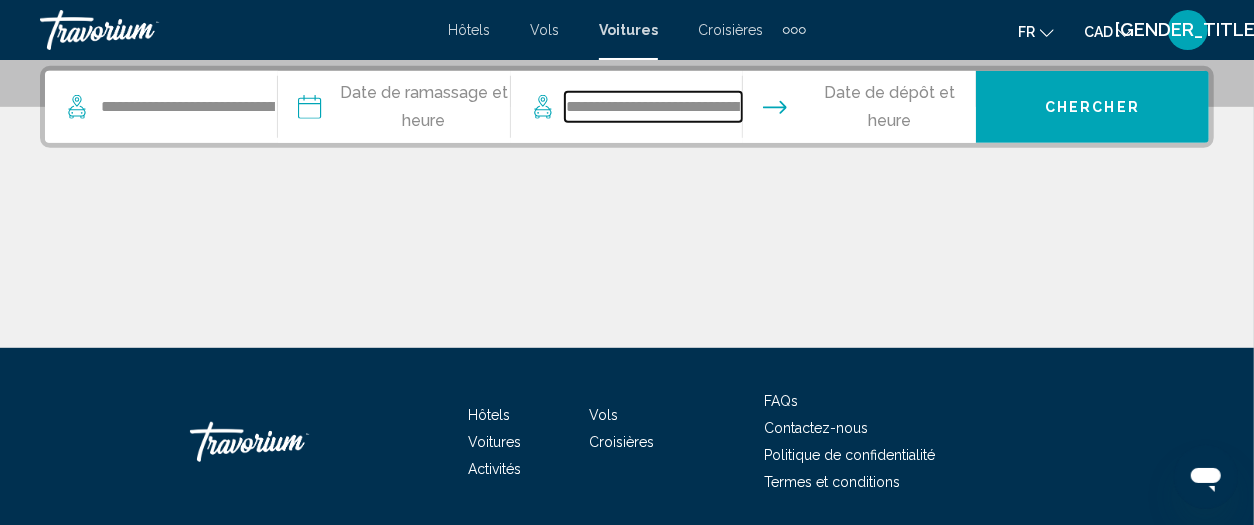 scroll, scrollTop: 368, scrollLeft: 0, axis: vertical 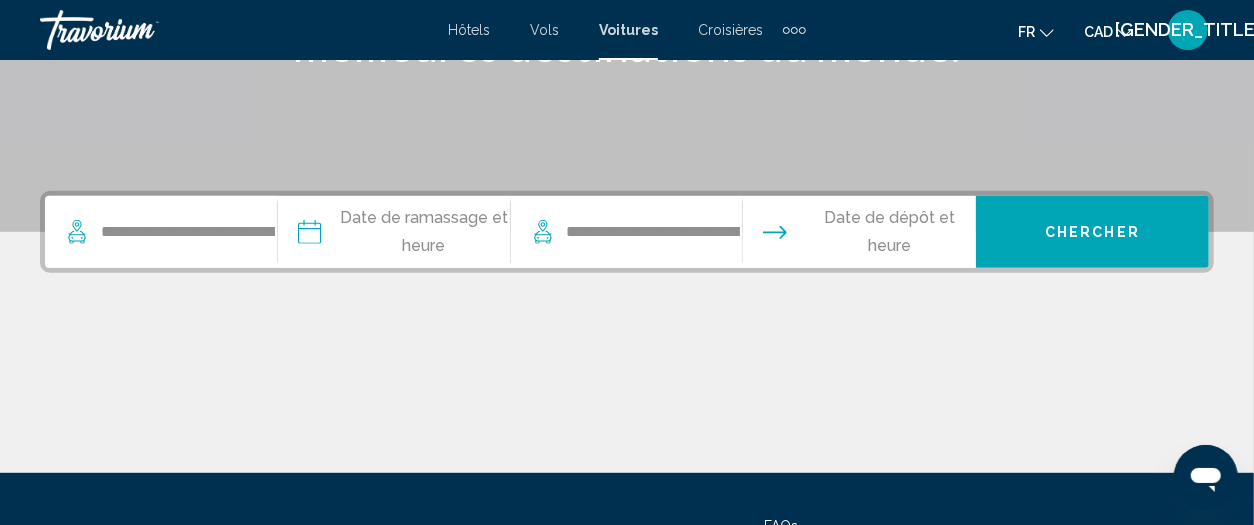 click at bounding box center (393, 235) 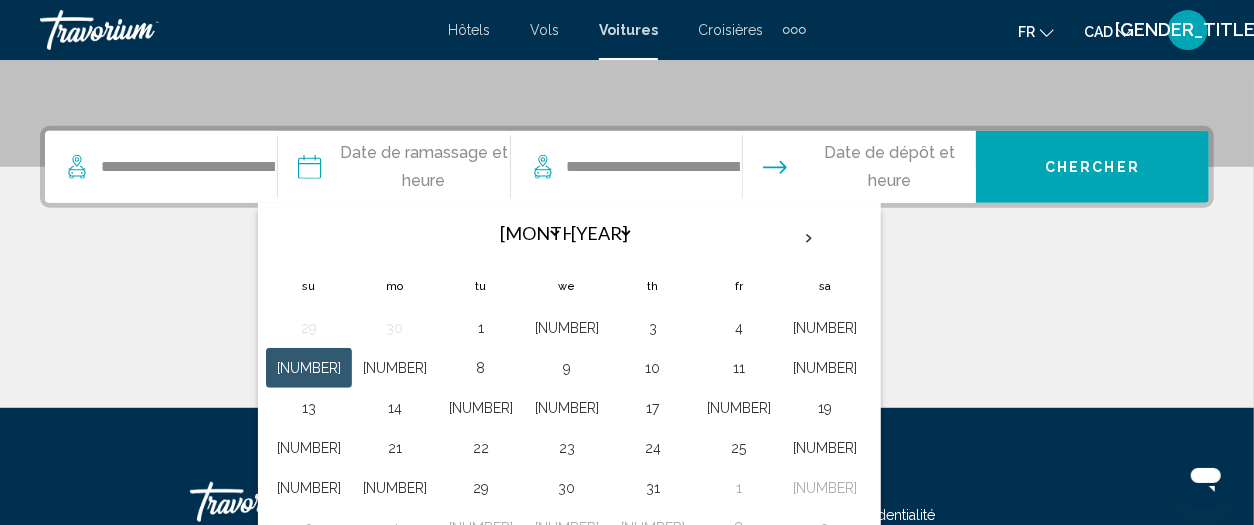 scroll, scrollTop: 493, scrollLeft: 0, axis: vertical 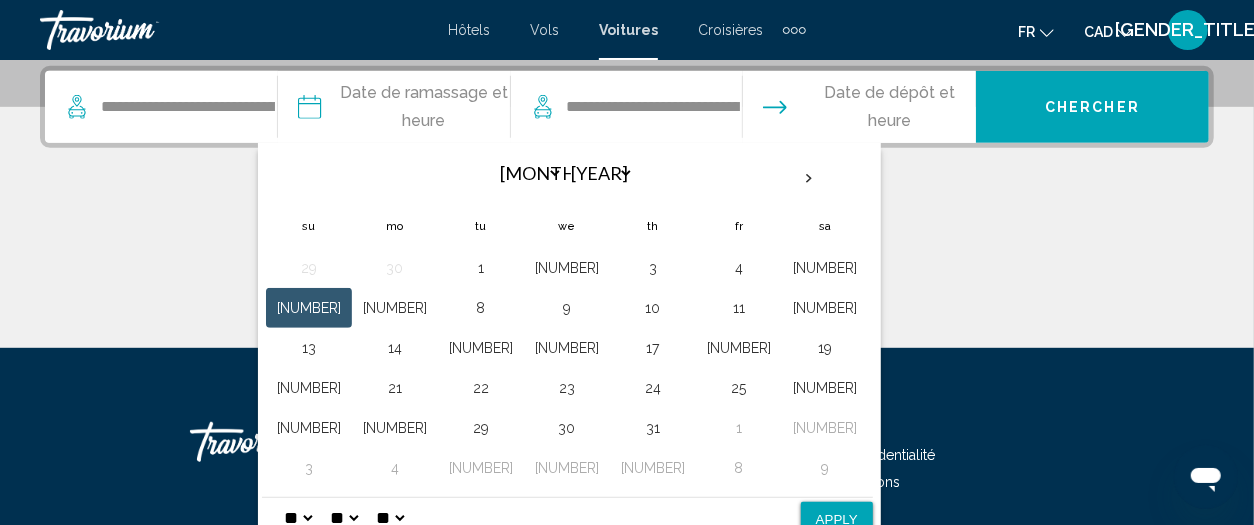 click on "[NUMBER]" at bounding box center (309, 308) 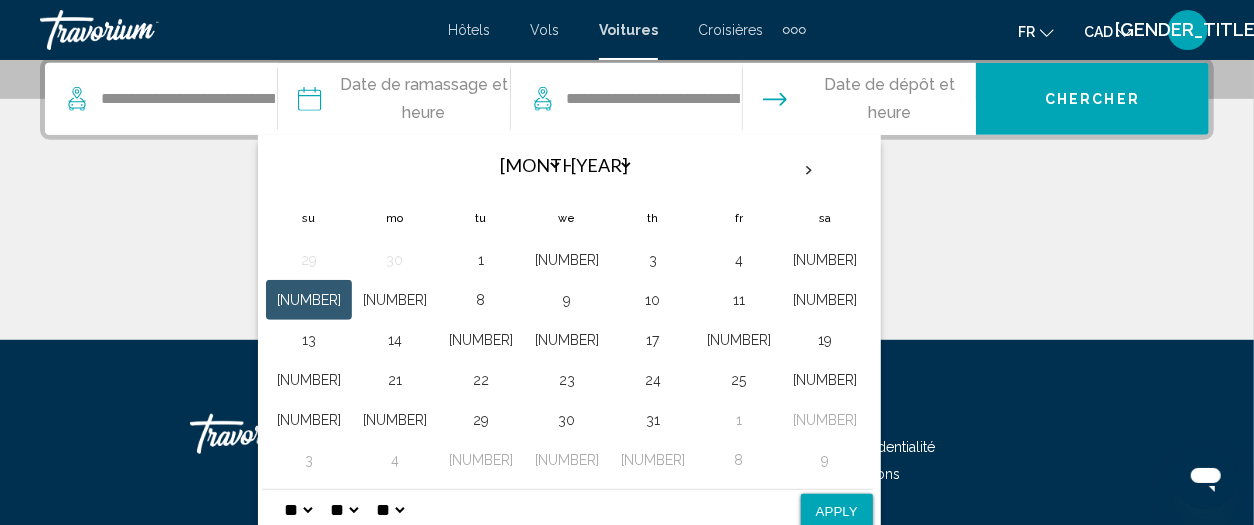 click on "**" at bounding box center [344, 510] 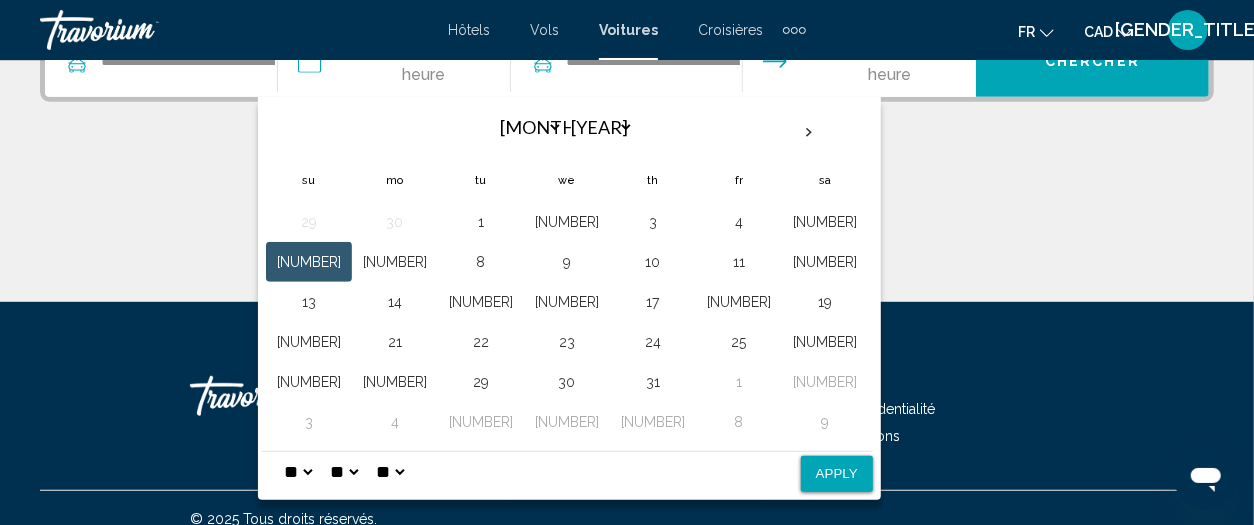scroll, scrollTop: 559, scrollLeft: 0, axis: vertical 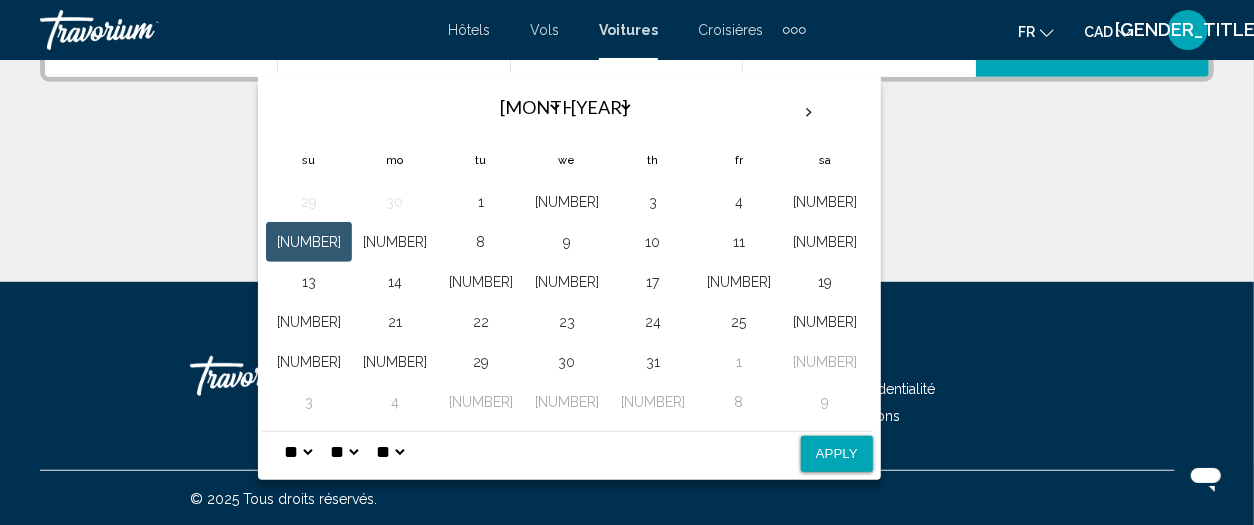 click on "* * * * * * * * * ** ** **" at bounding box center (298, 452) 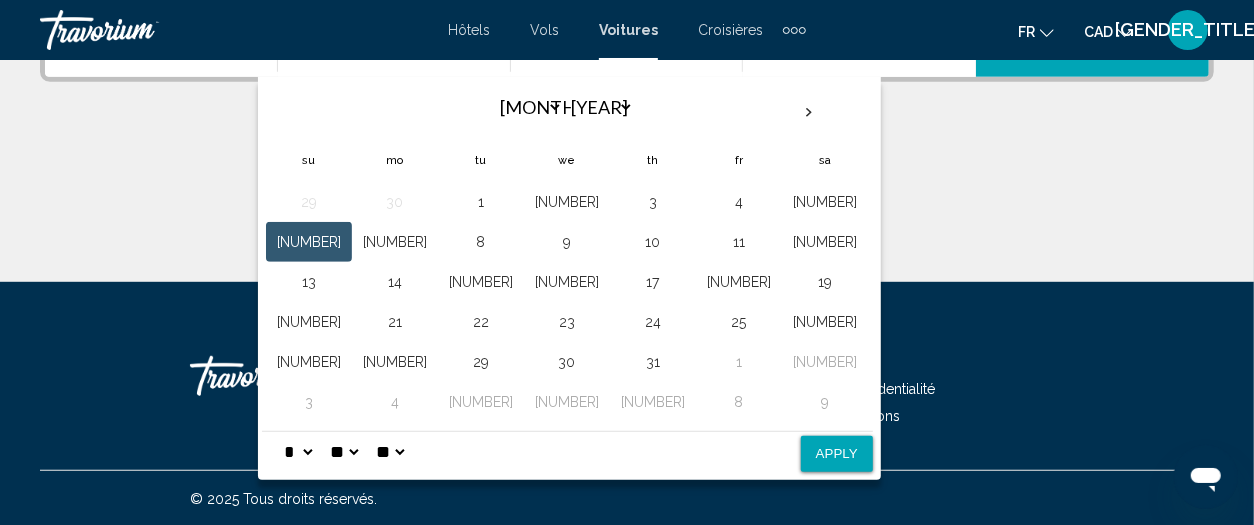 click on "* * * * * * * * * ** ** **" at bounding box center [298, 452] 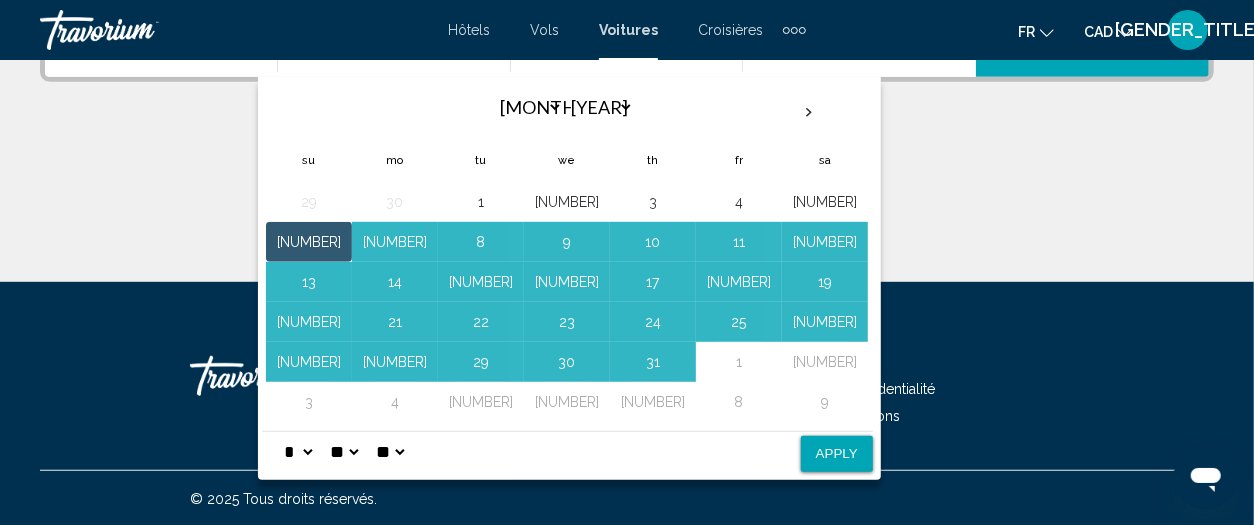 click on "Apply" at bounding box center (837, 454) 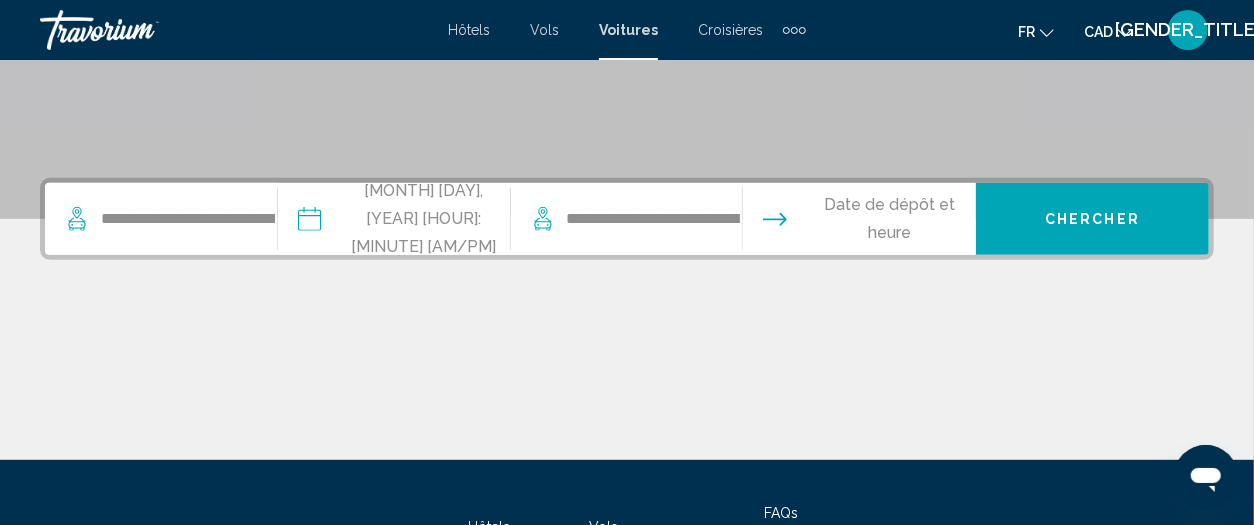 scroll, scrollTop: 309, scrollLeft: 0, axis: vertical 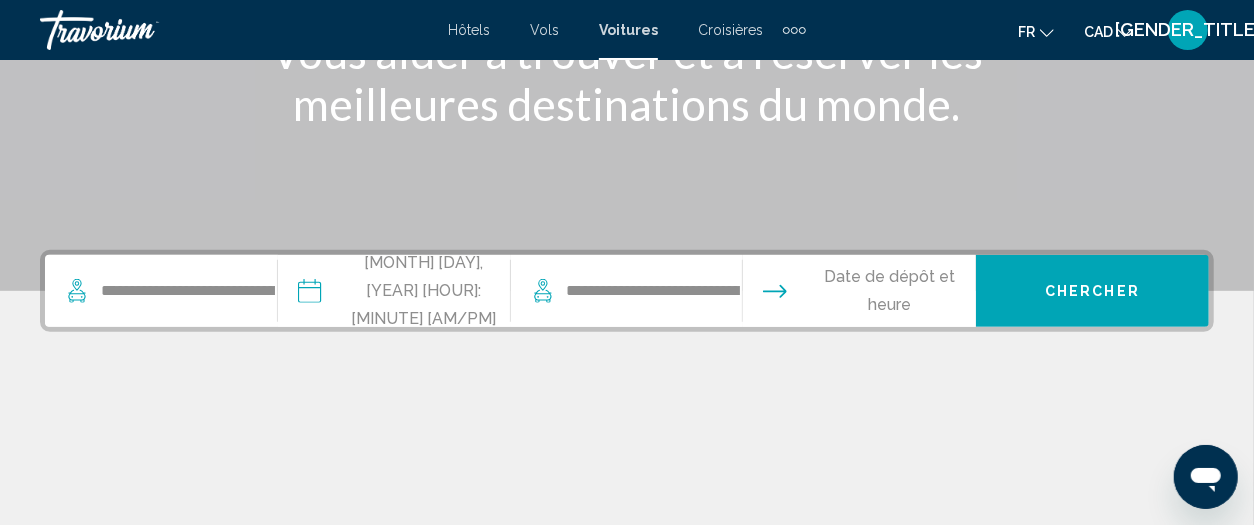 click at bounding box center (858, 294) 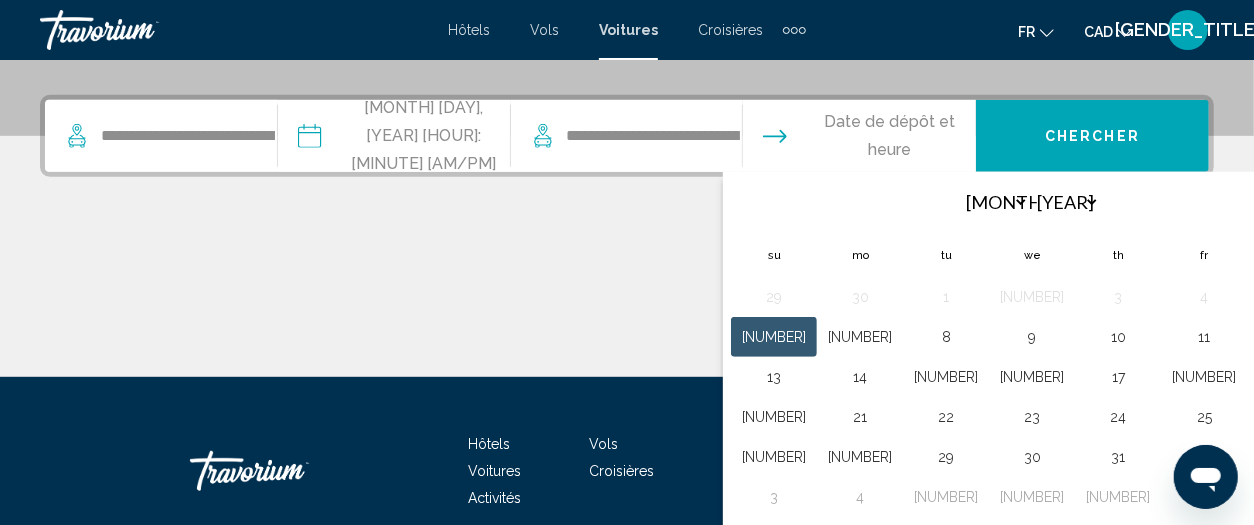 scroll, scrollTop: 493, scrollLeft: 0, axis: vertical 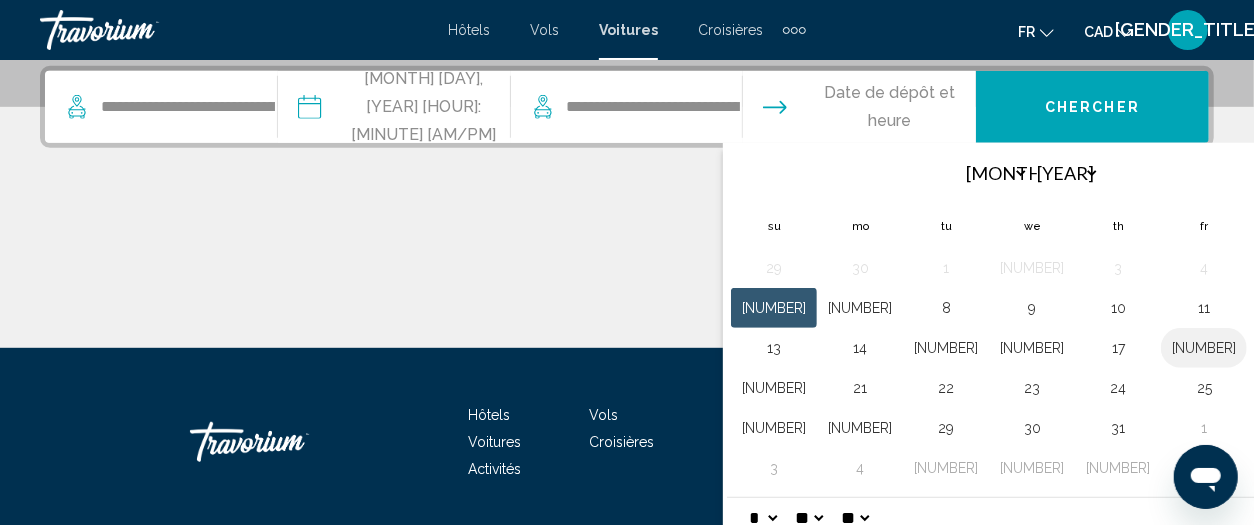 click on "[NUMBER]" at bounding box center (1204, 348) 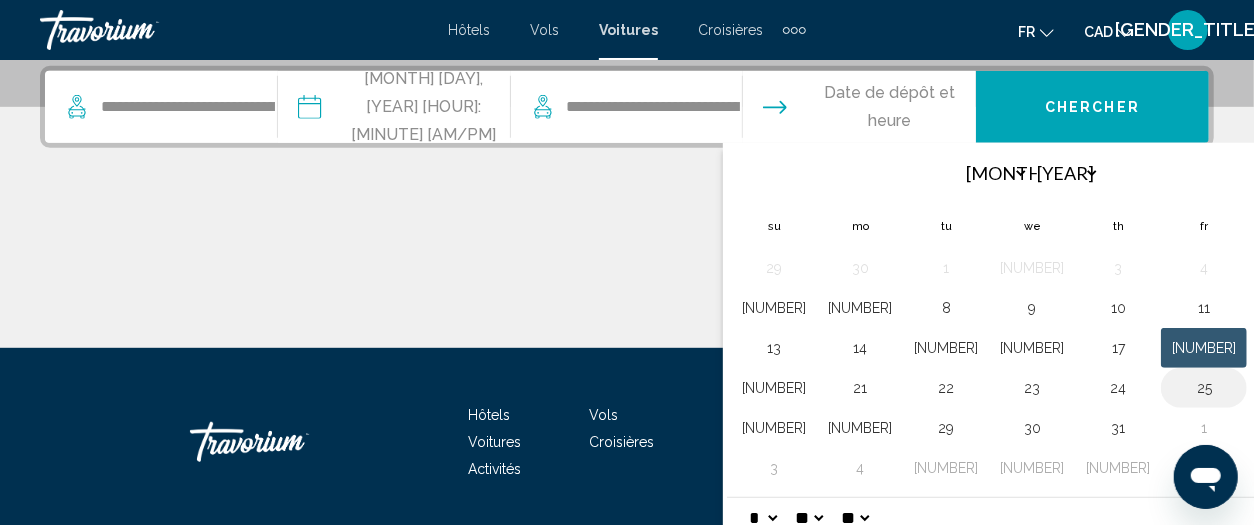 scroll, scrollTop: 559, scrollLeft: 0, axis: vertical 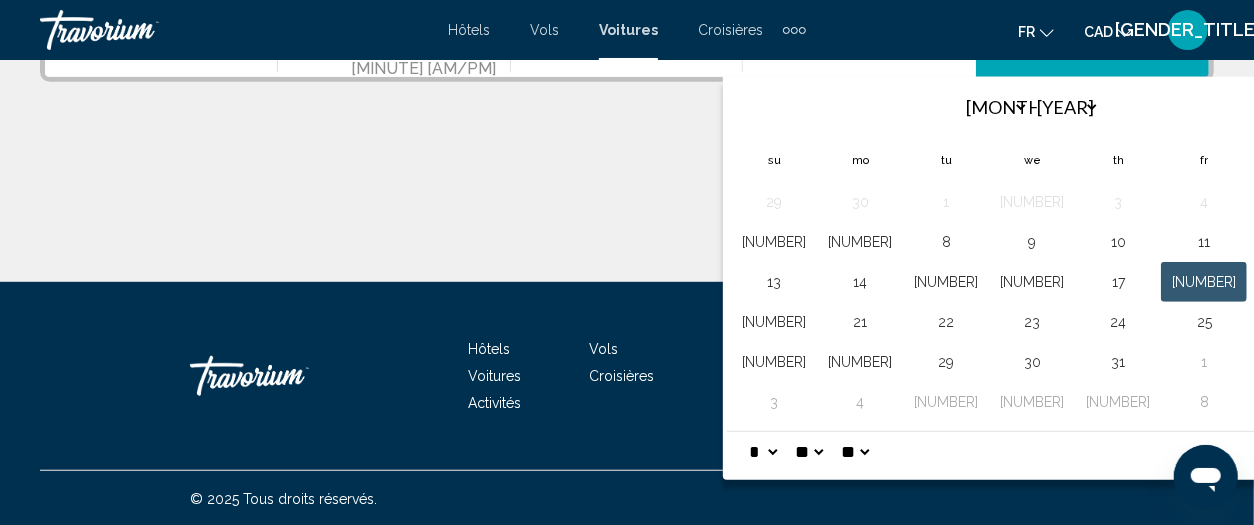 click on "Apply" at bounding box center [1302, 454] 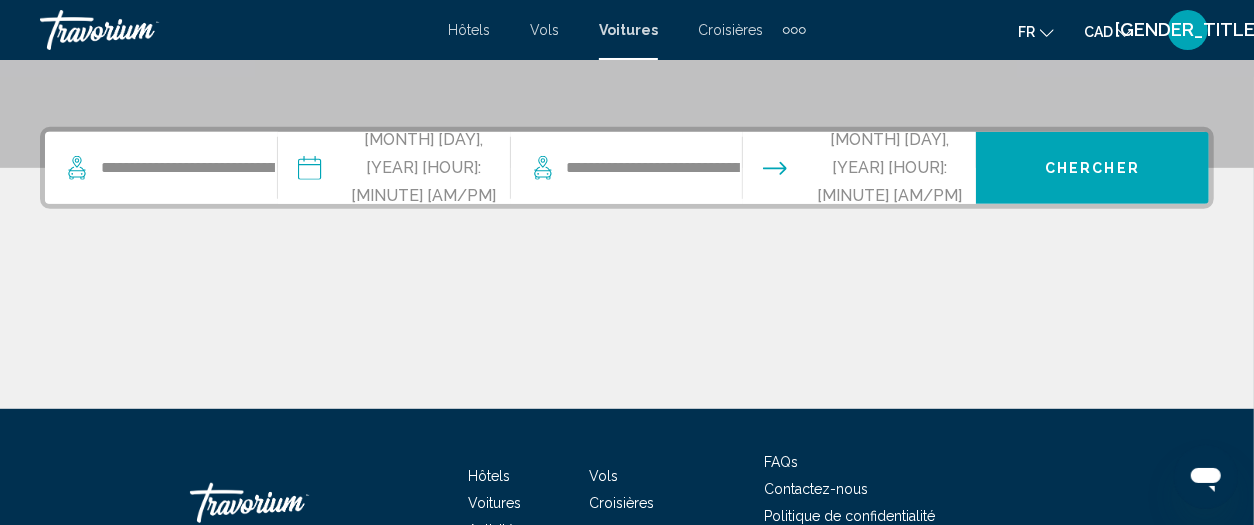 scroll, scrollTop: 434, scrollLeft: 0, axis: vertical 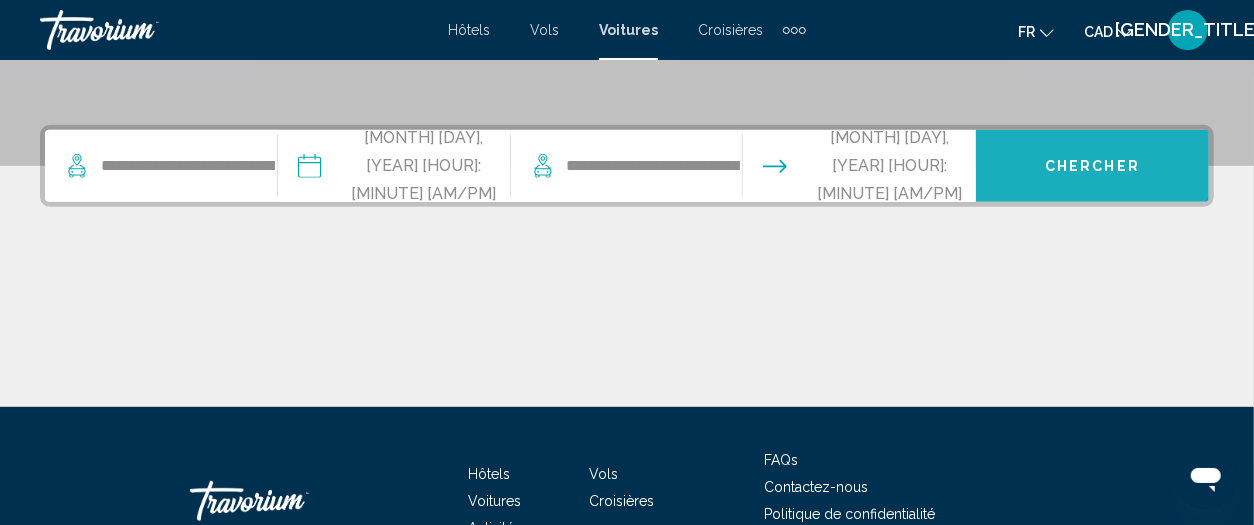 click on "Chercher" at bounding box center (1092, 166) 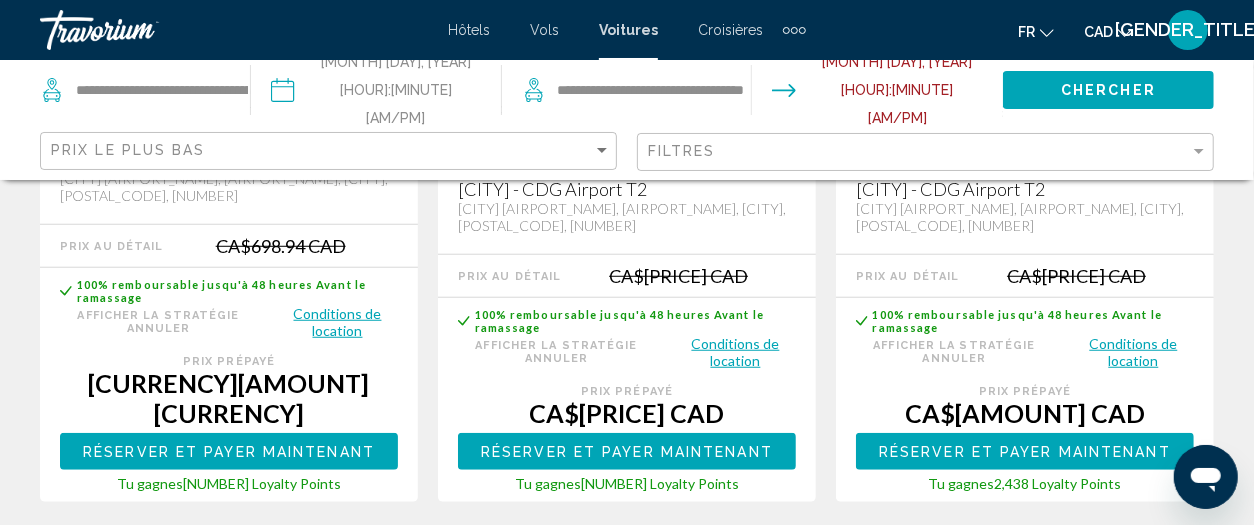 scroll, scrollTop: 735, scrollLeft: 0, axis: vertical 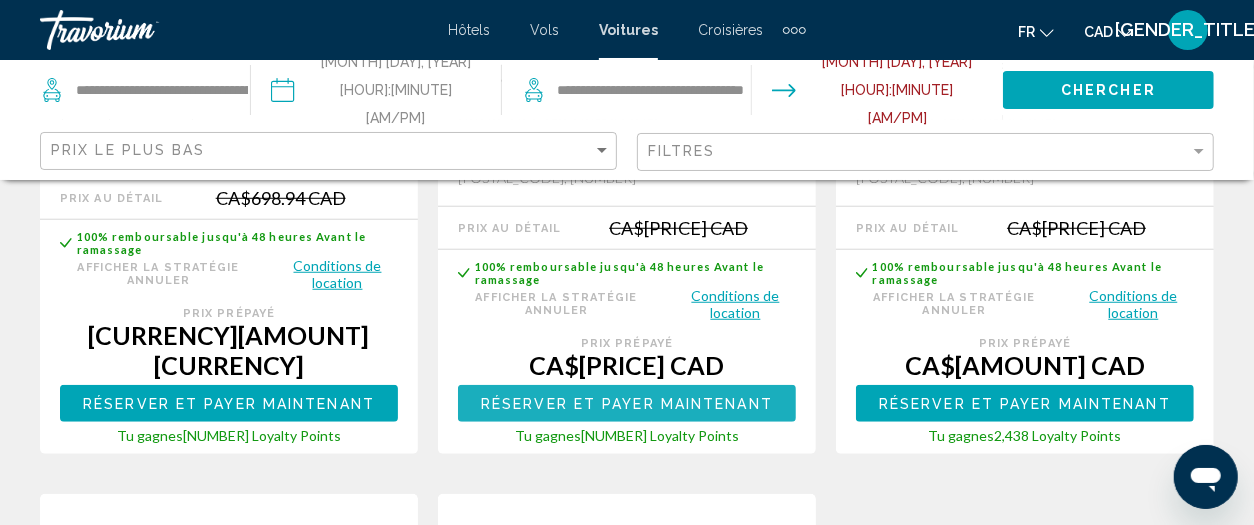 click on "Réserver et payer maintenant" at bounding box center [627, 404] 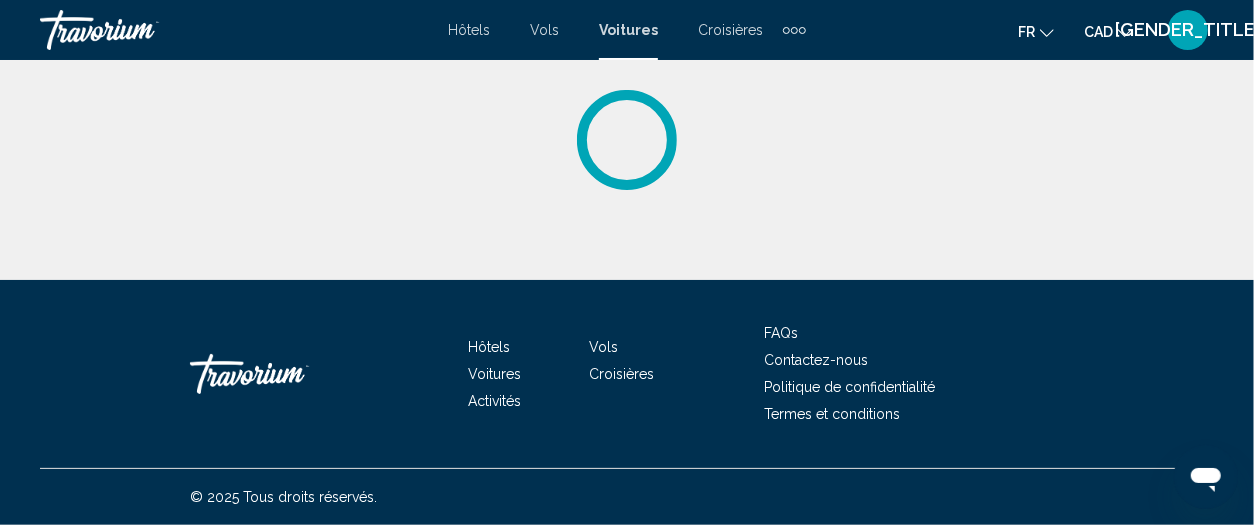 scroll, scrollTop: 0, scrollLeft: 0, axis: both 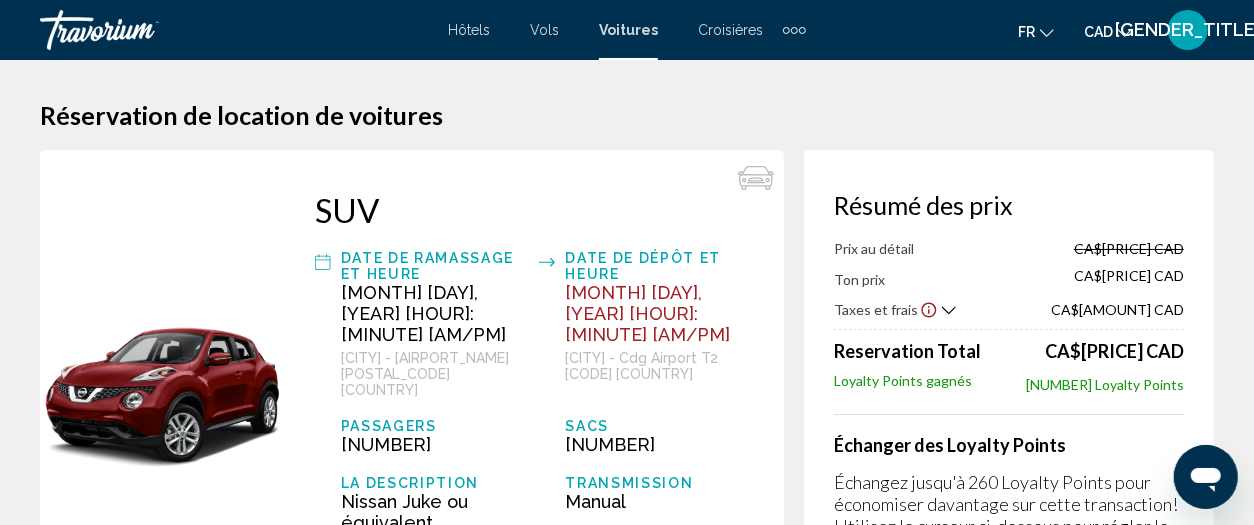 click at bounding box center (929, 310) 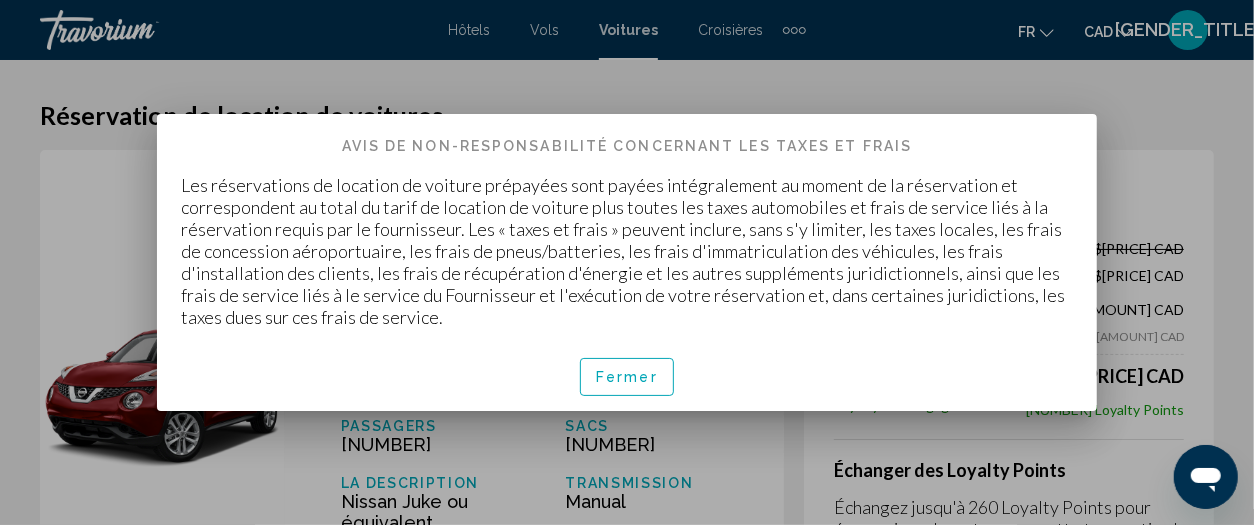 click on "Fermer" at bounding box center [627, 378] 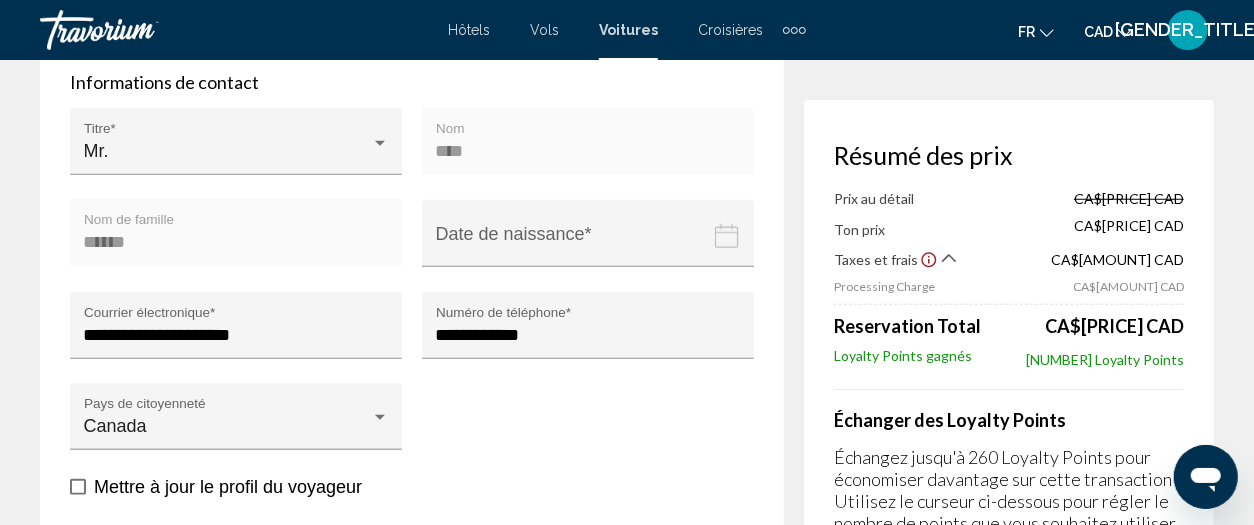 scroll, scrollTop: 874, scrollLeft: 0, axis: vertical 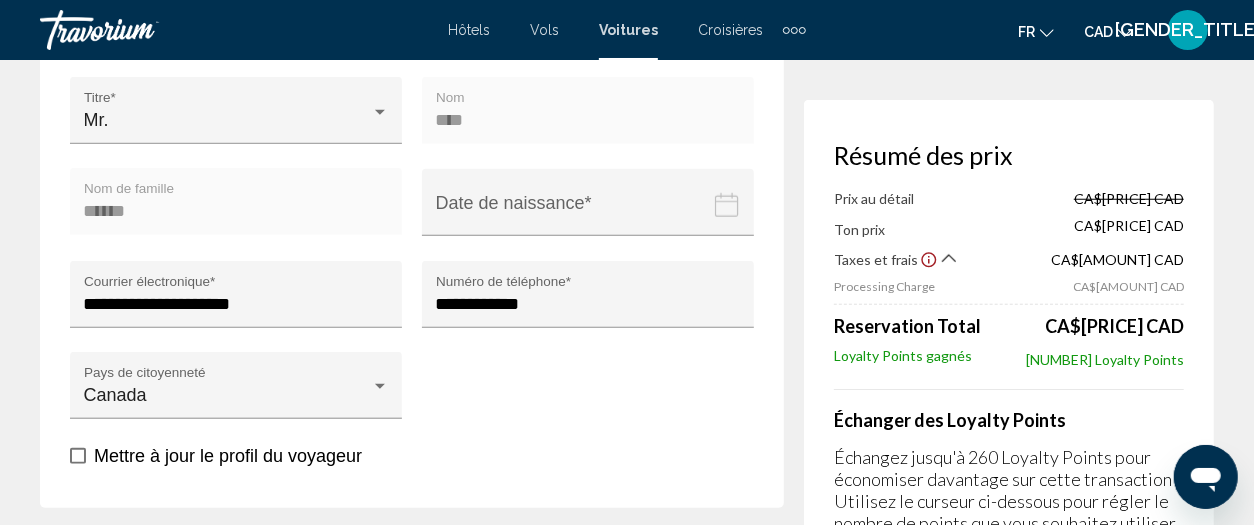 click at bounding box center [929, 260] 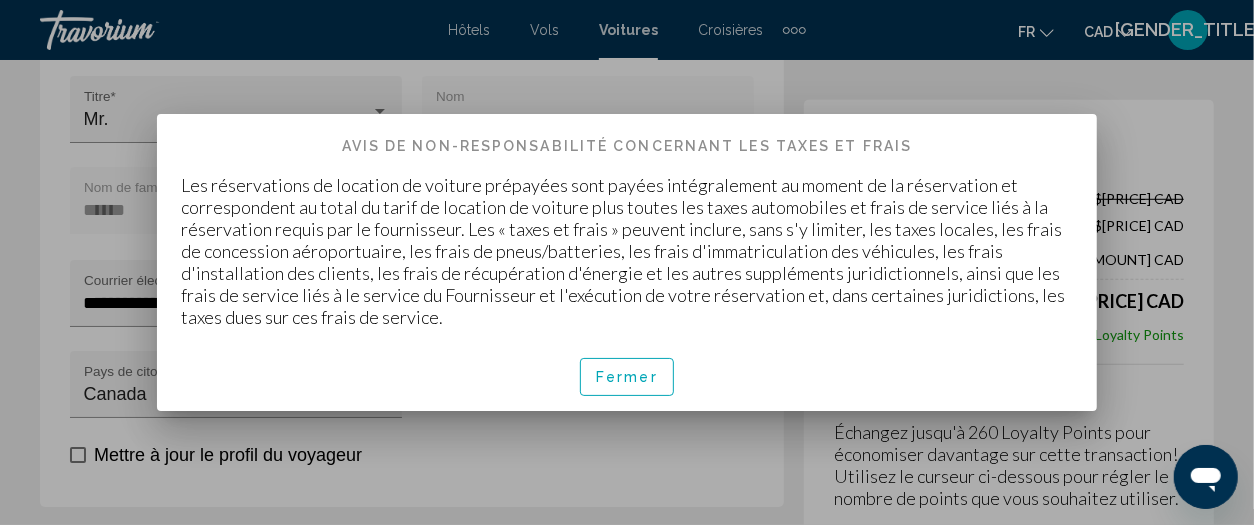 scroll, scrollTop: 0, scrollLeft: 0, axis: both 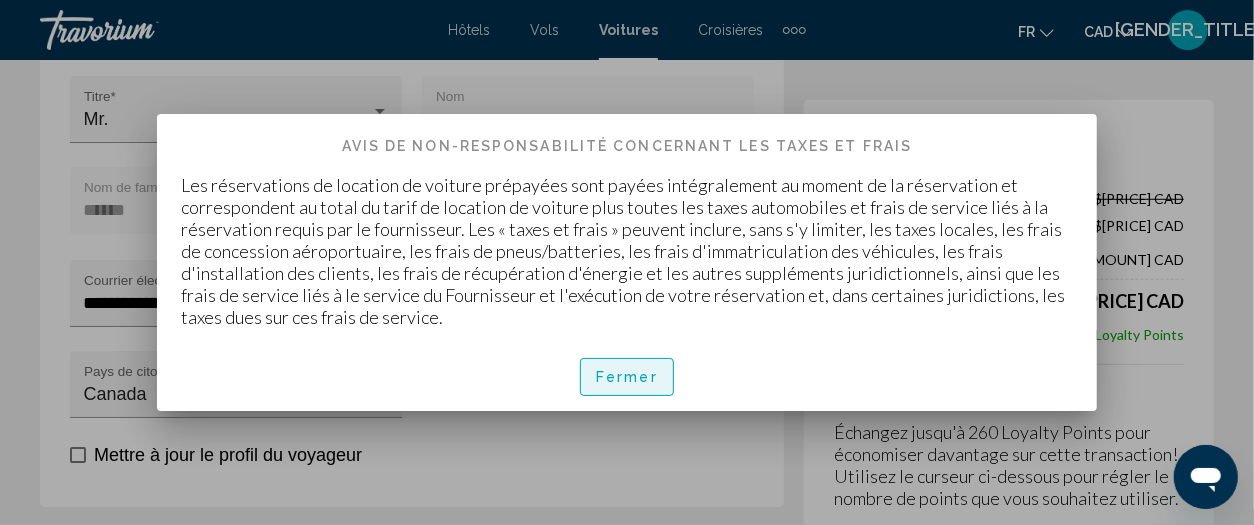 click on "Fermer" at bounding box center [627, 378] 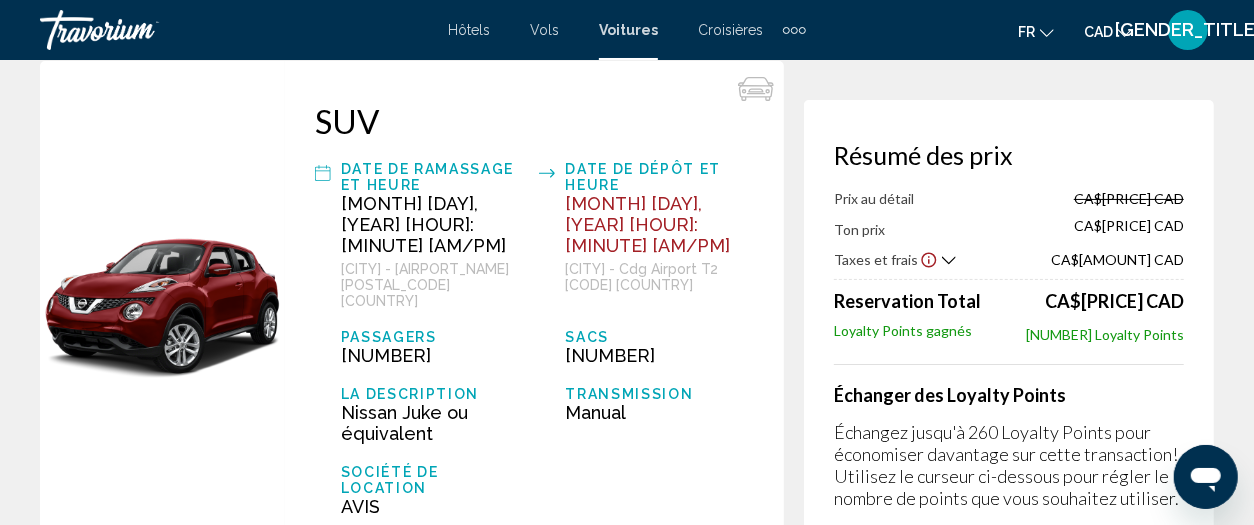scroll, scrollTop: 0, scrollLeft: 0, axis: both 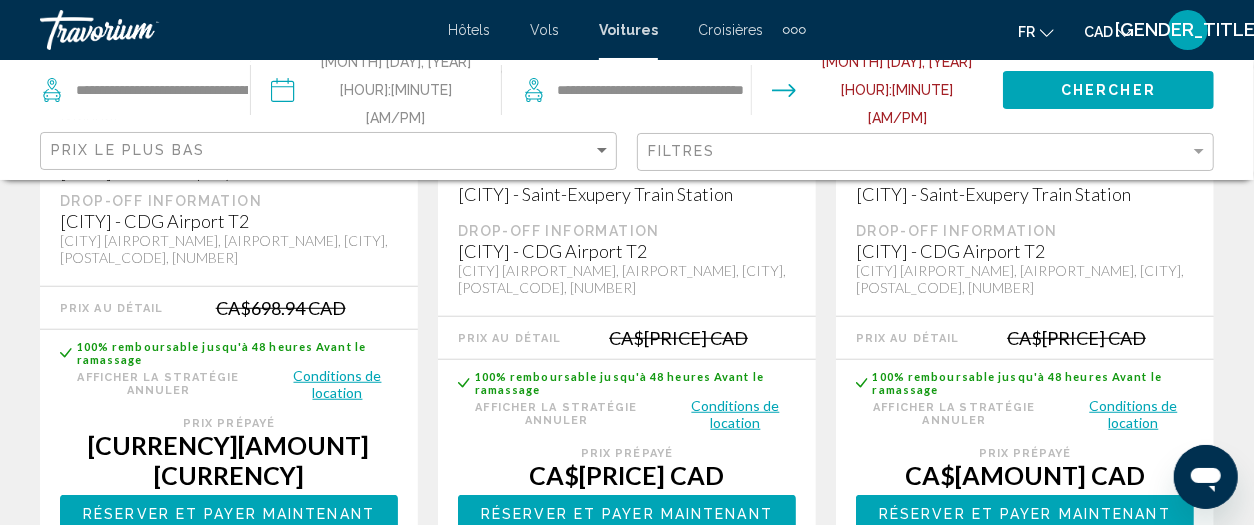 click on "Réserver et payer maintenant Réserver et payer plus tard" at bounding box center (229, 513) 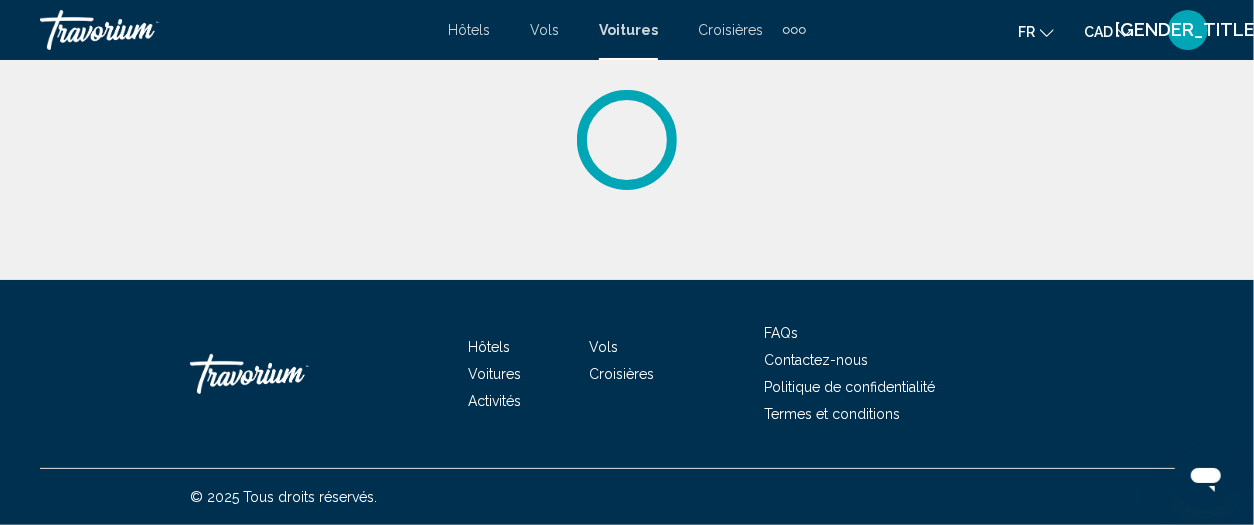 scroll, scrollTop: 0, scrollLeft: 0, axis: both 